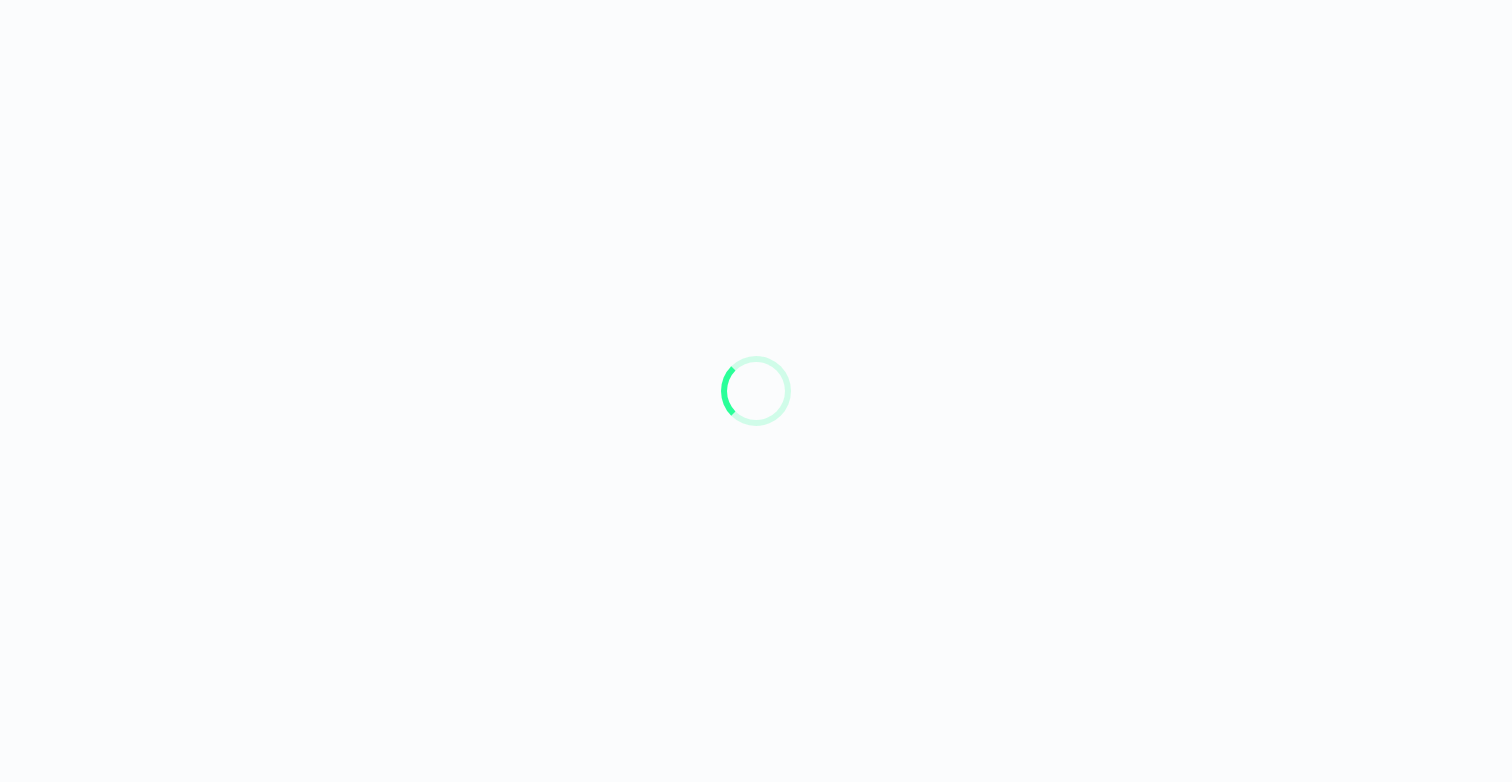 scroll, scrollTop: 0, scrollLeft: 0, axis: both 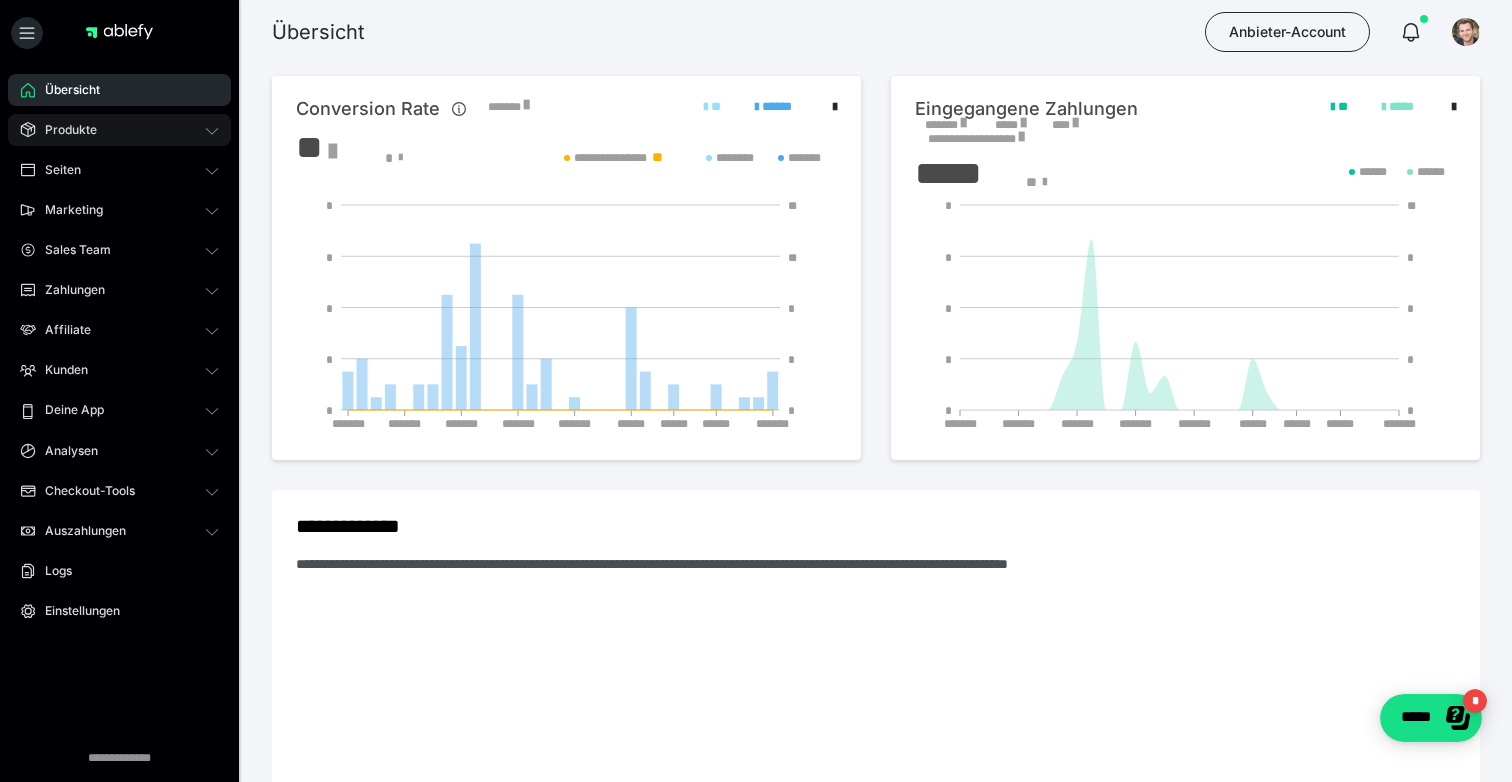 click on "Produkte" at bounding box center (119, 130) 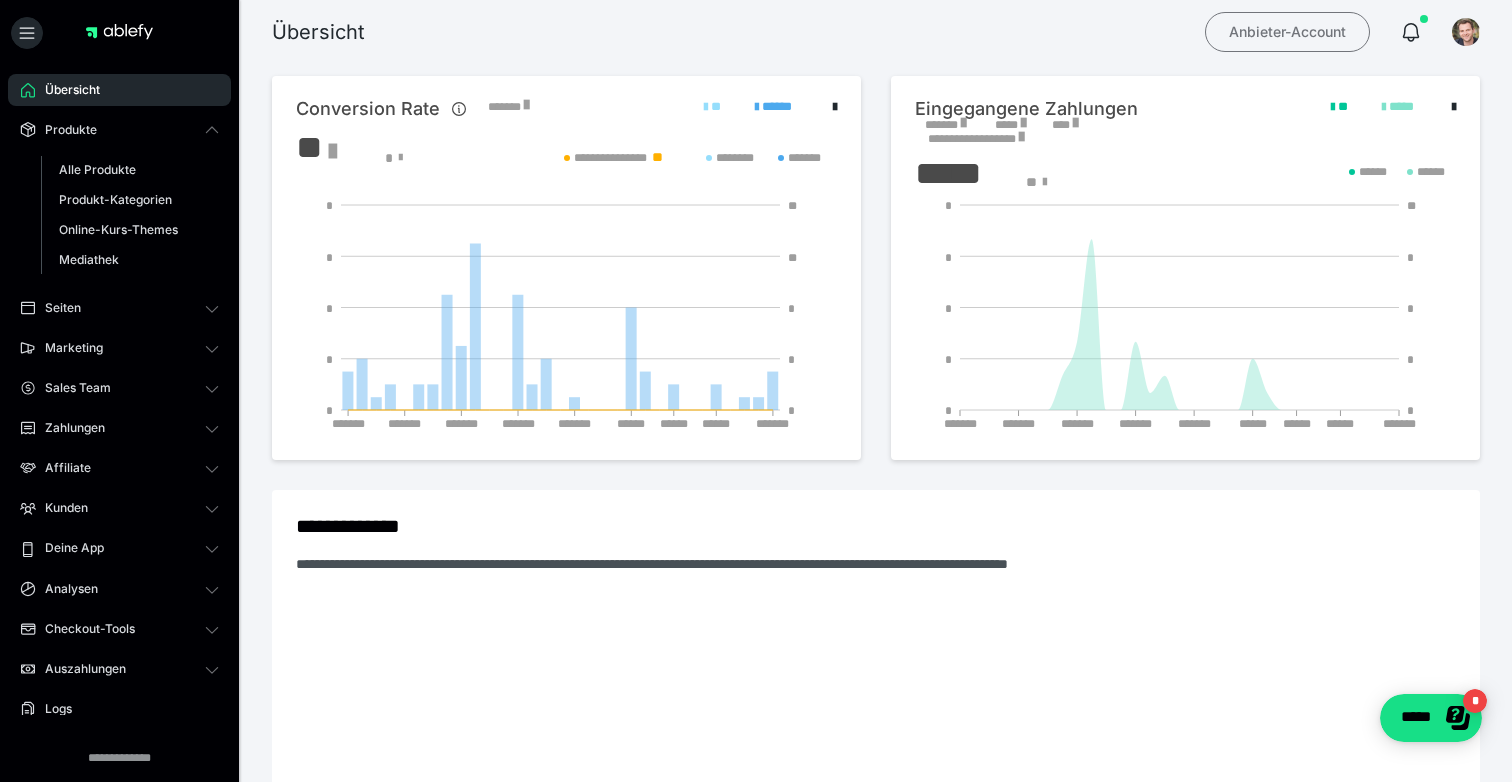 click on "Anbieter-Account" at bounding box center [1287, 32] 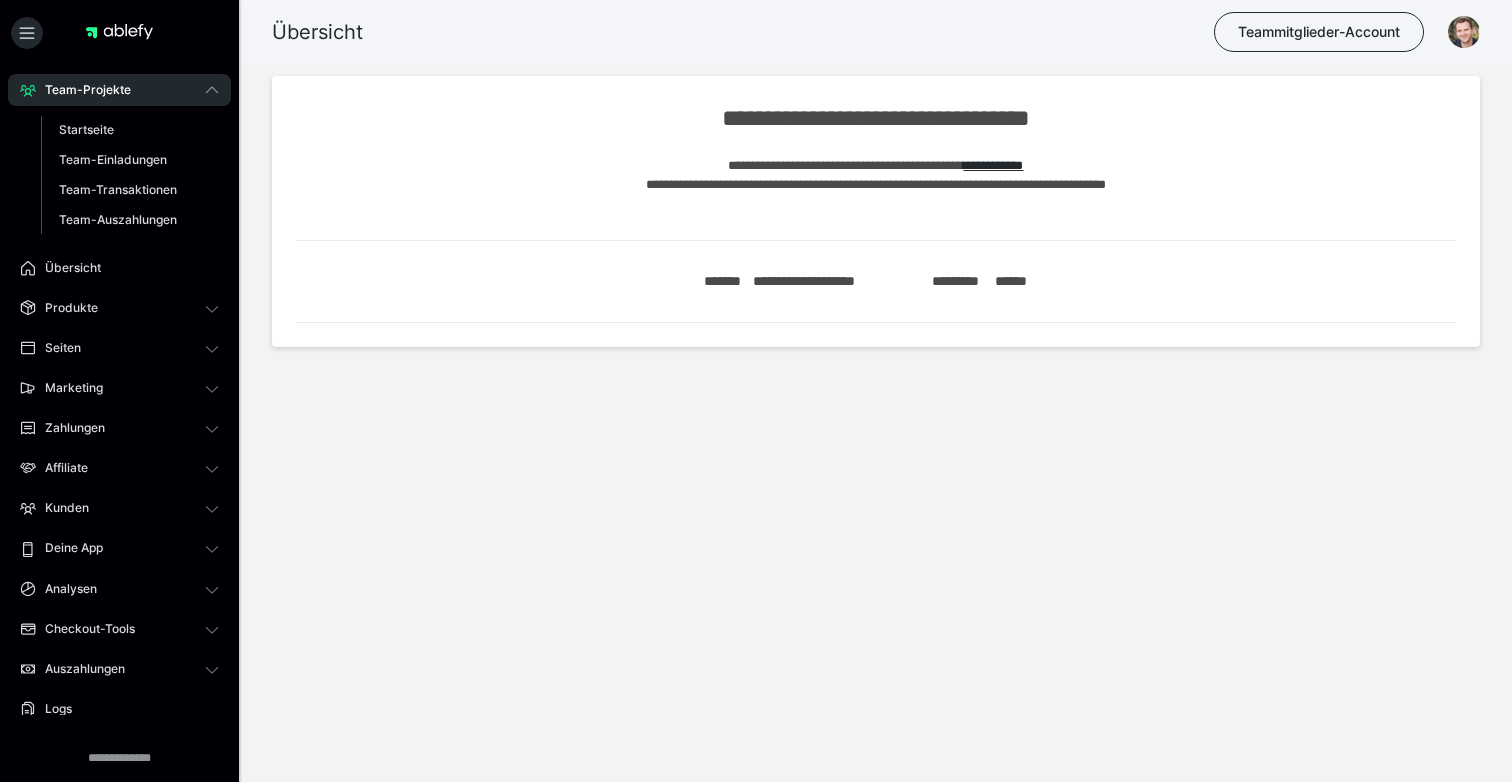scroll, scrollTop: 0, scrollLeft: 0, axis: both 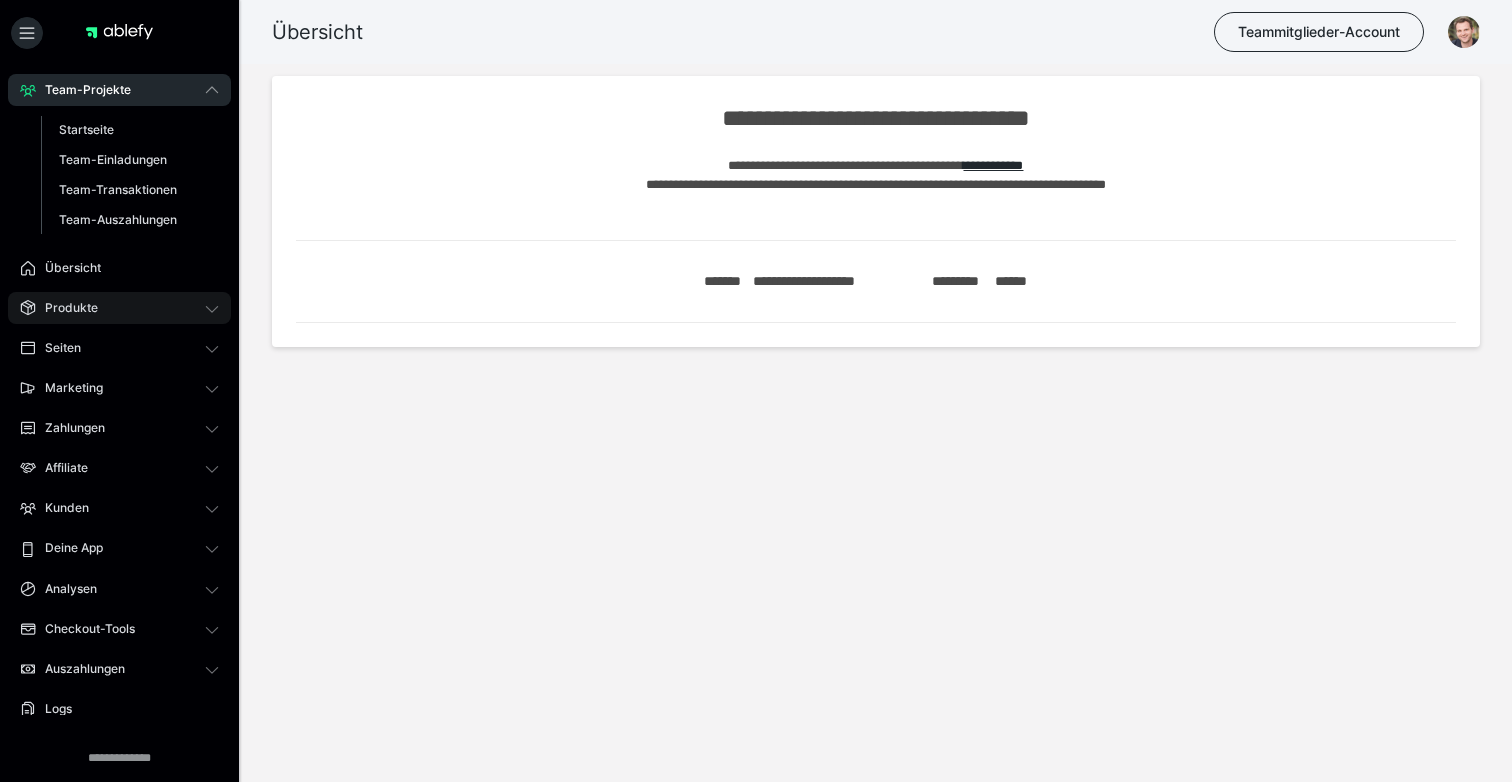 click on "Produkte" at bounding box center (64, 308) 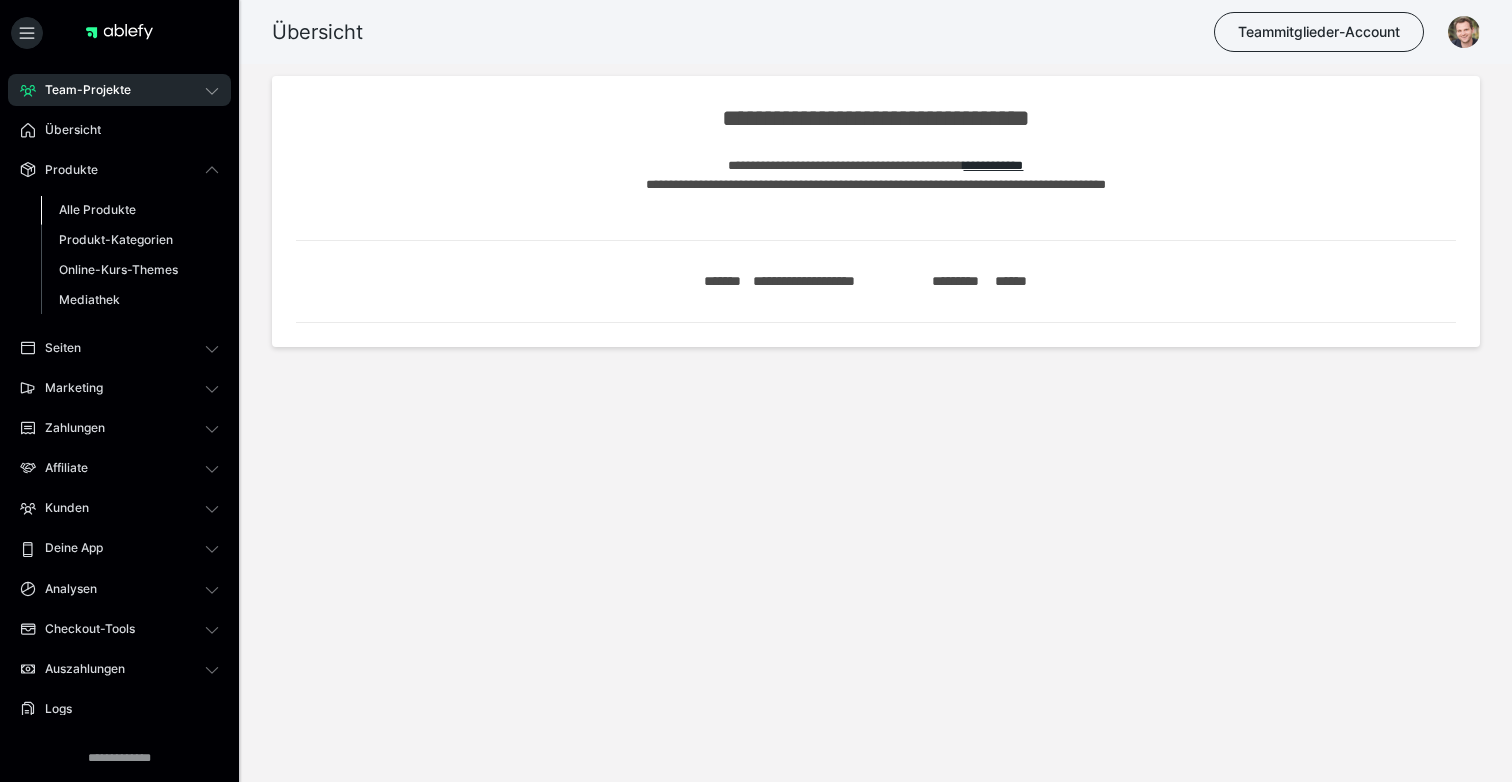 click on "Alle Produkte" at bounding box center (97, 209) 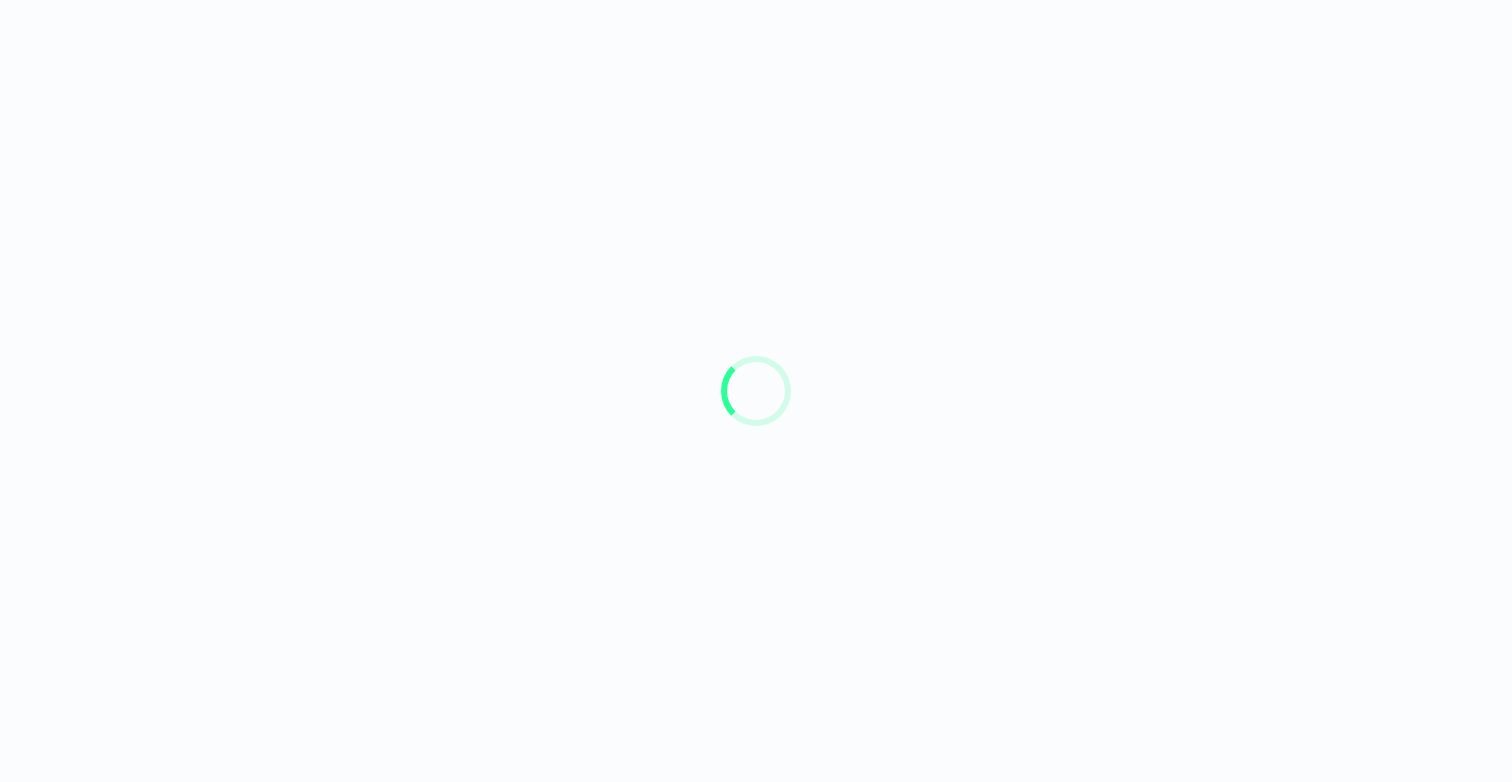scroll, scrollTop: 0, scrollLeft: 0, axis: both 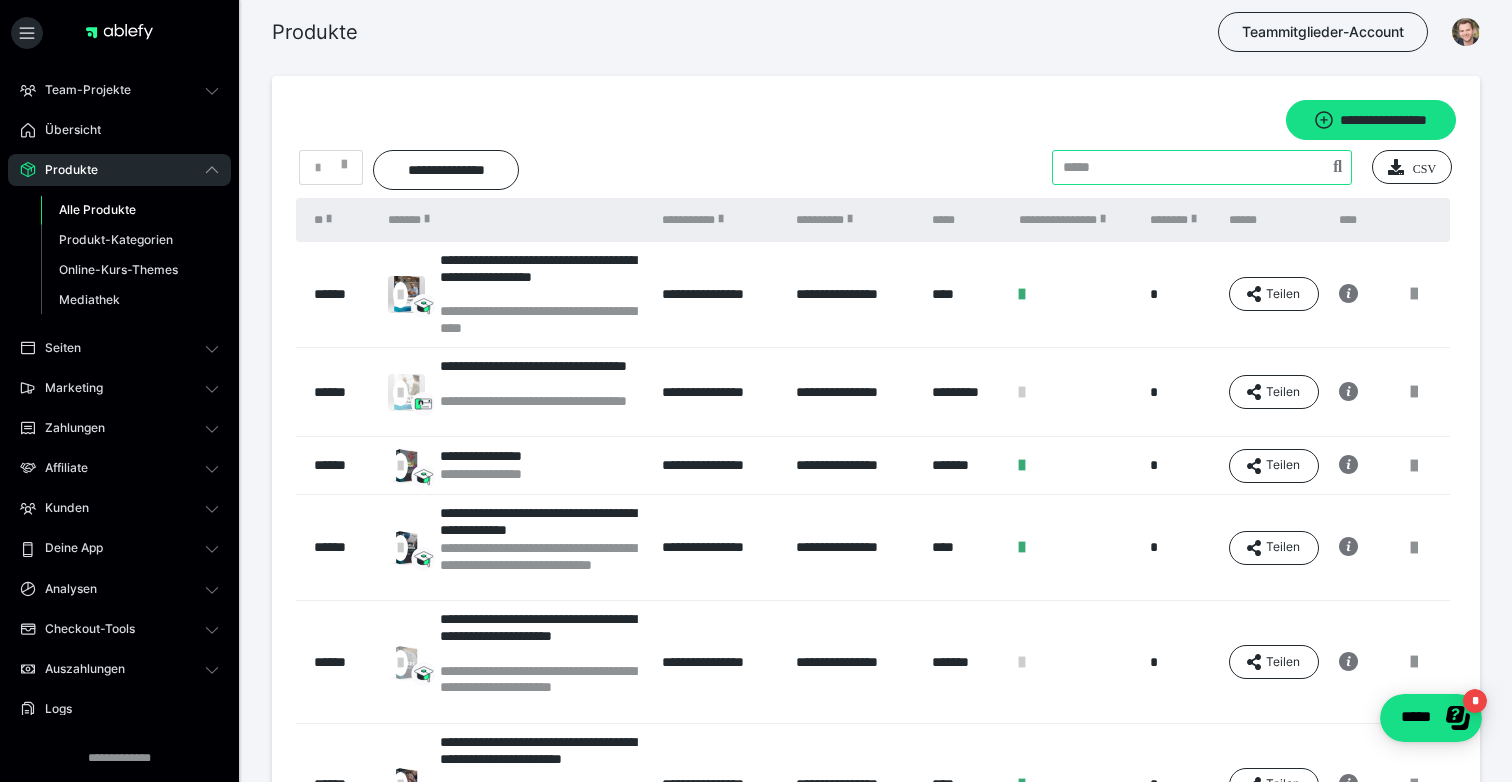 click at bounding box center (1202, 167) 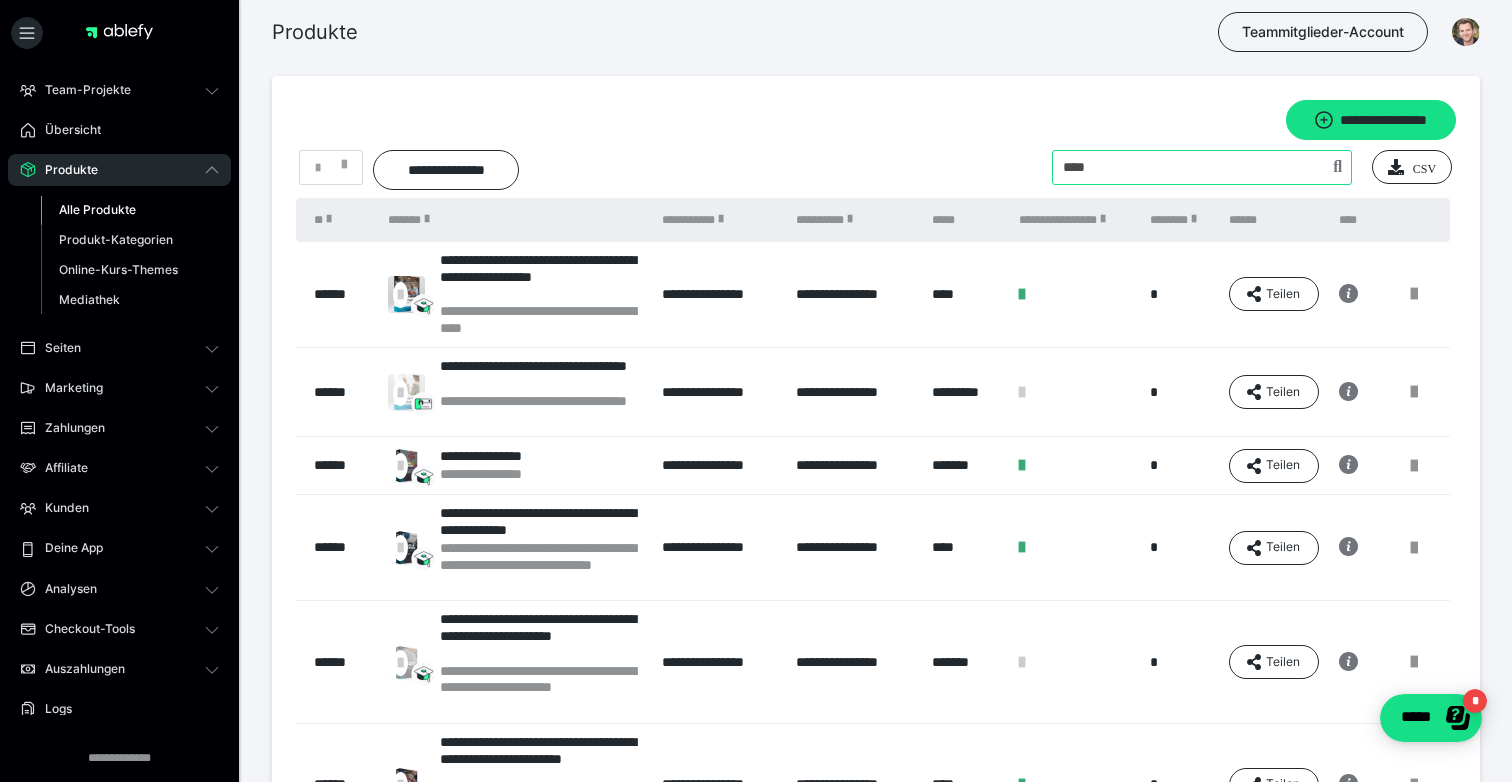 type on "****" 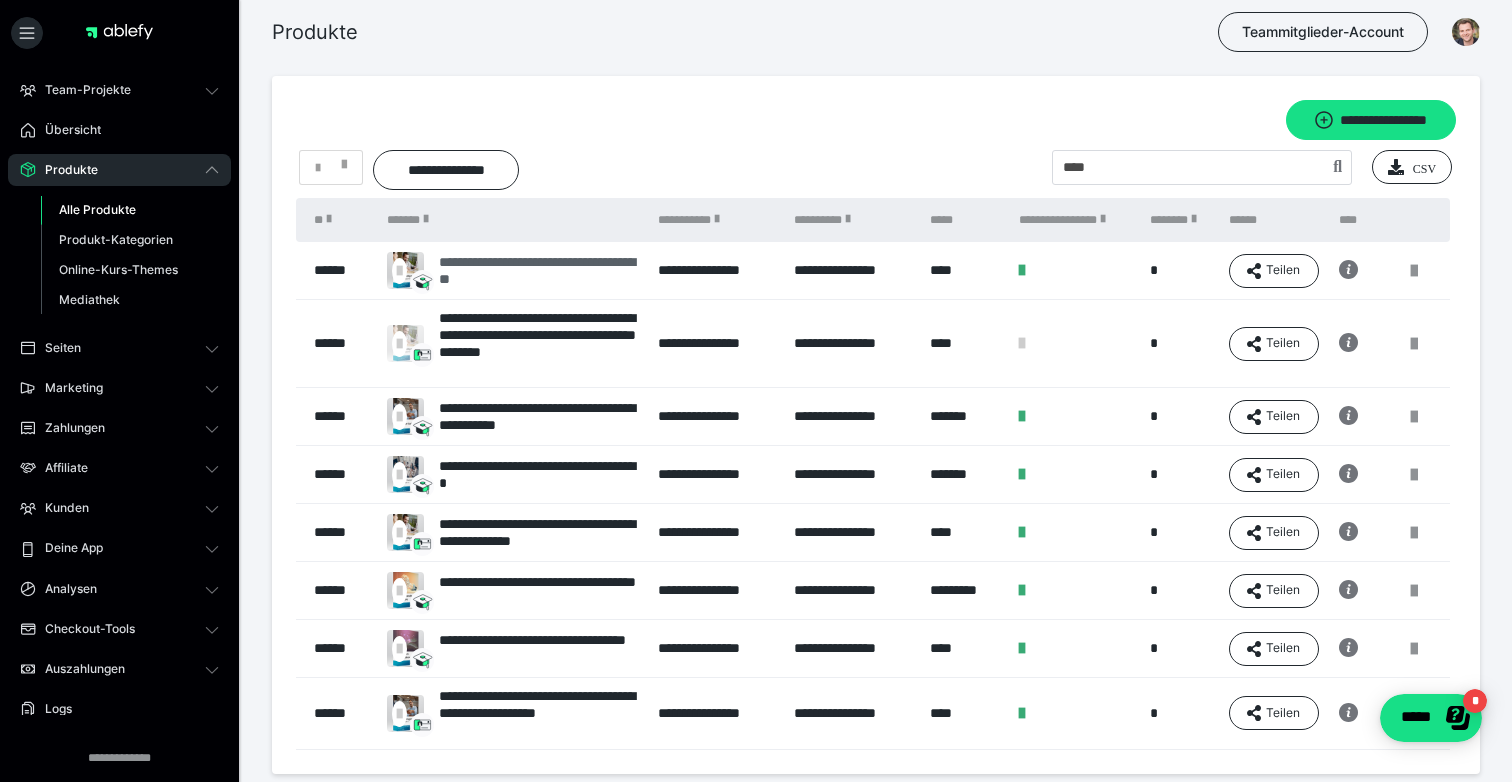 click on "**********" at bounding box center [538, 271] 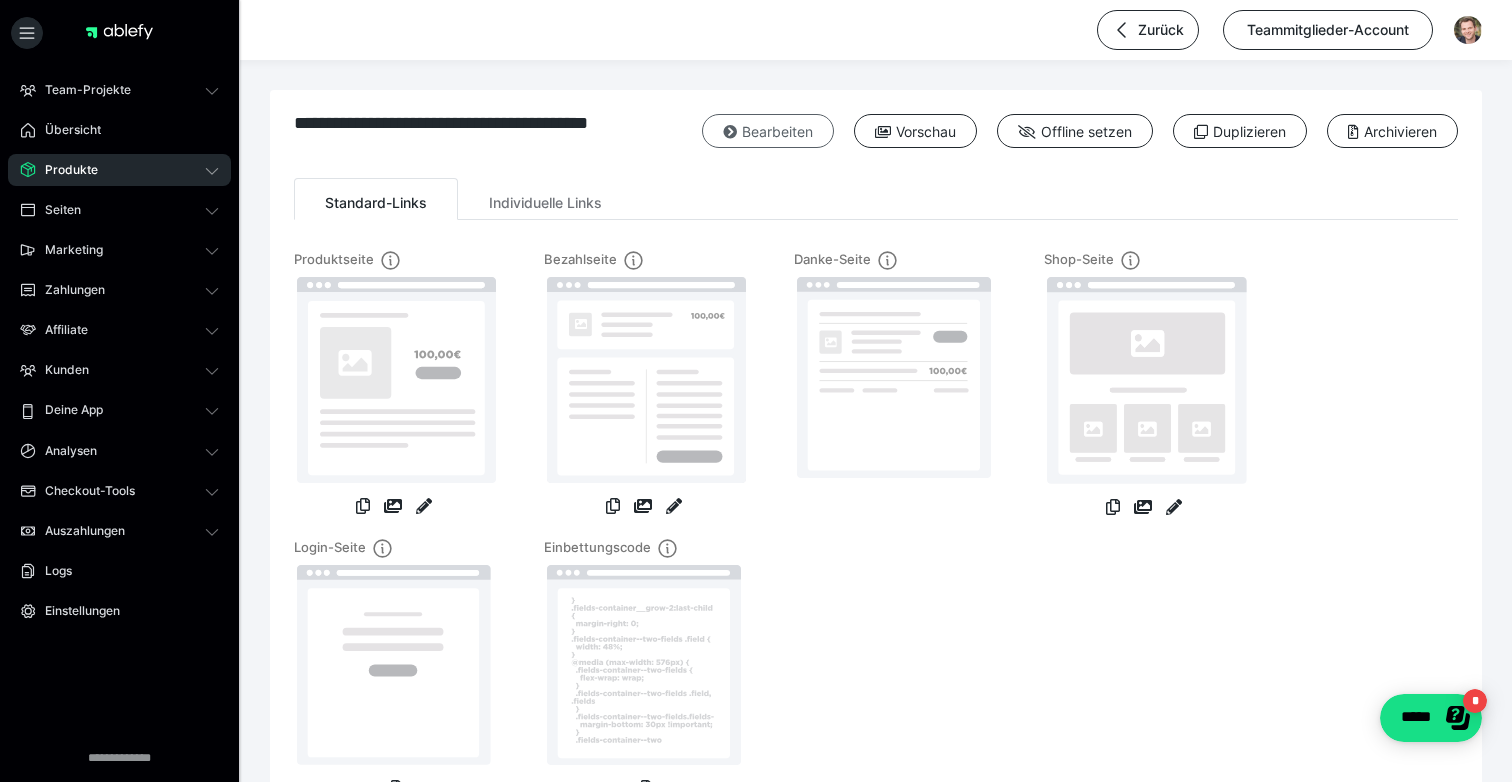 click on "Bearbeiten" at bounding box center (768, 131) 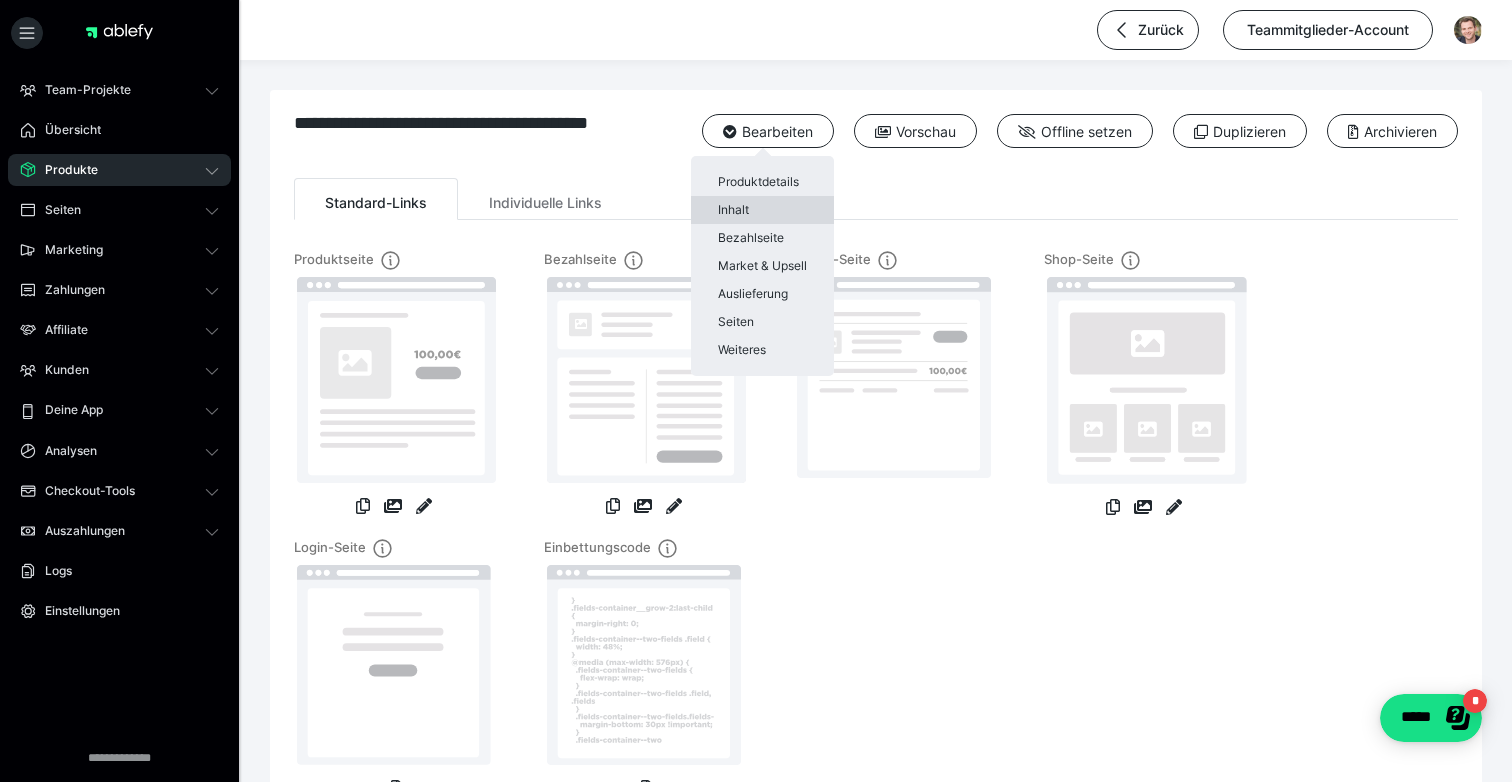 click on "Inhalt" at bounding box center [762, 210] 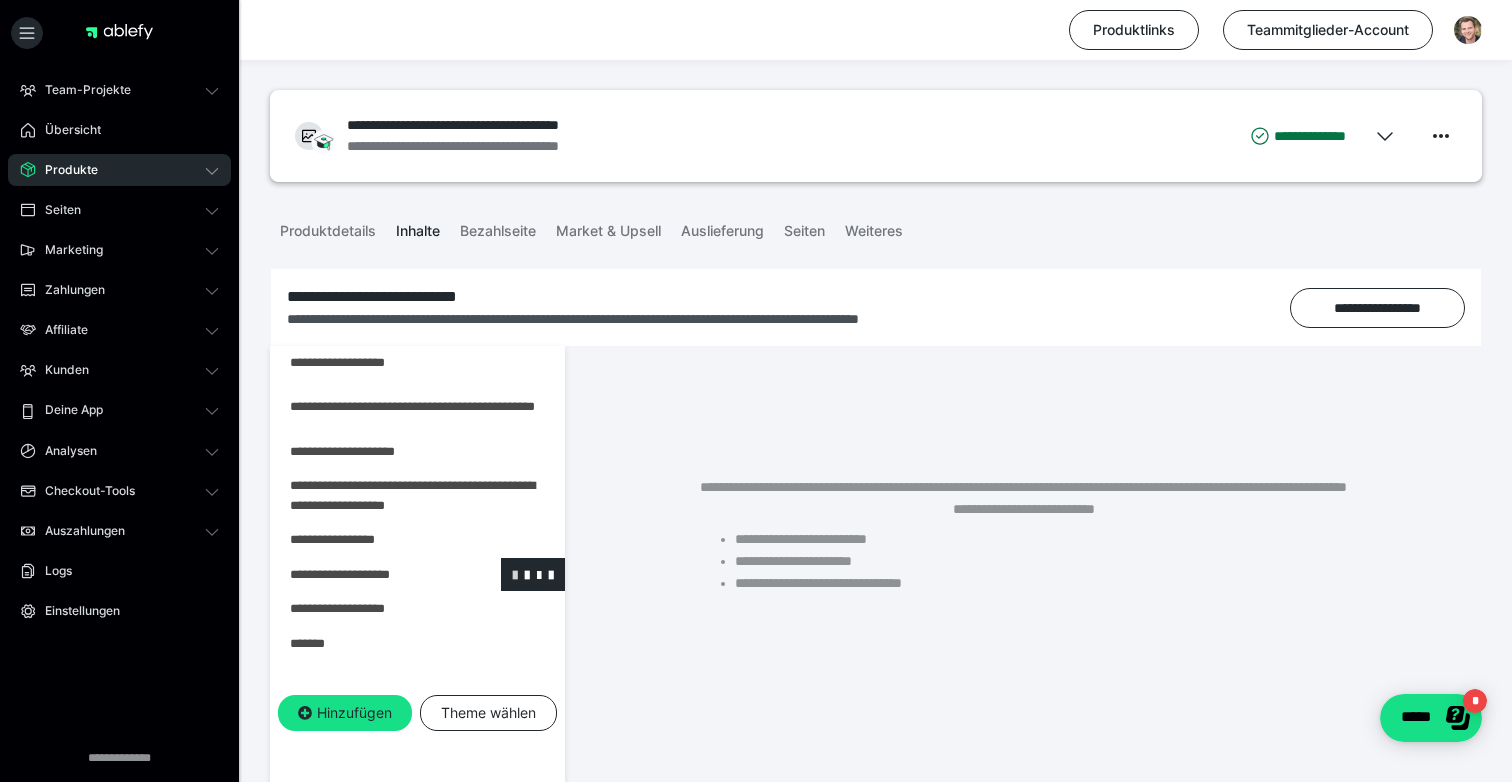 click at bounding box center [515, 574] 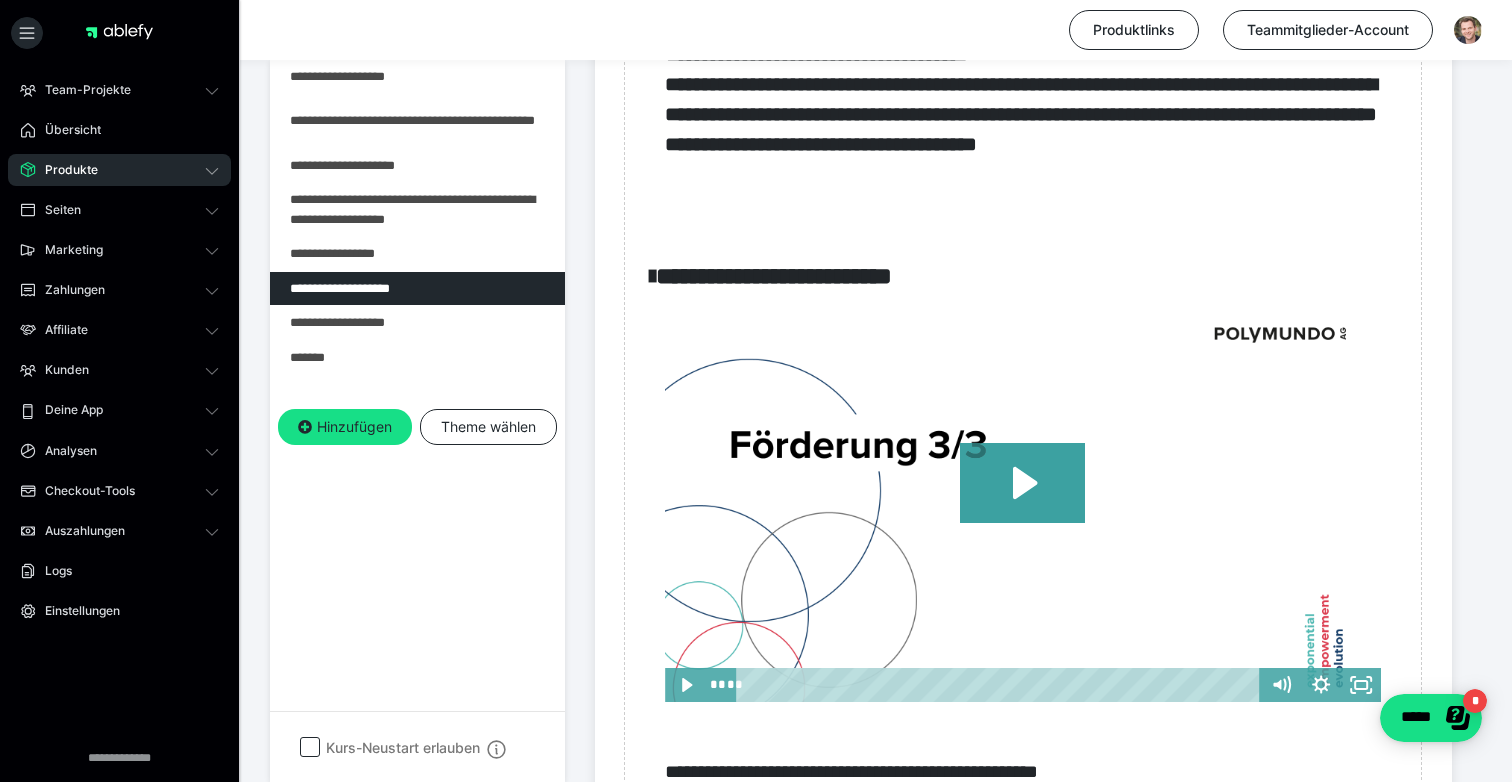 scroll, scrollTop: 3047, scrollLeft: 0, axis: vertical 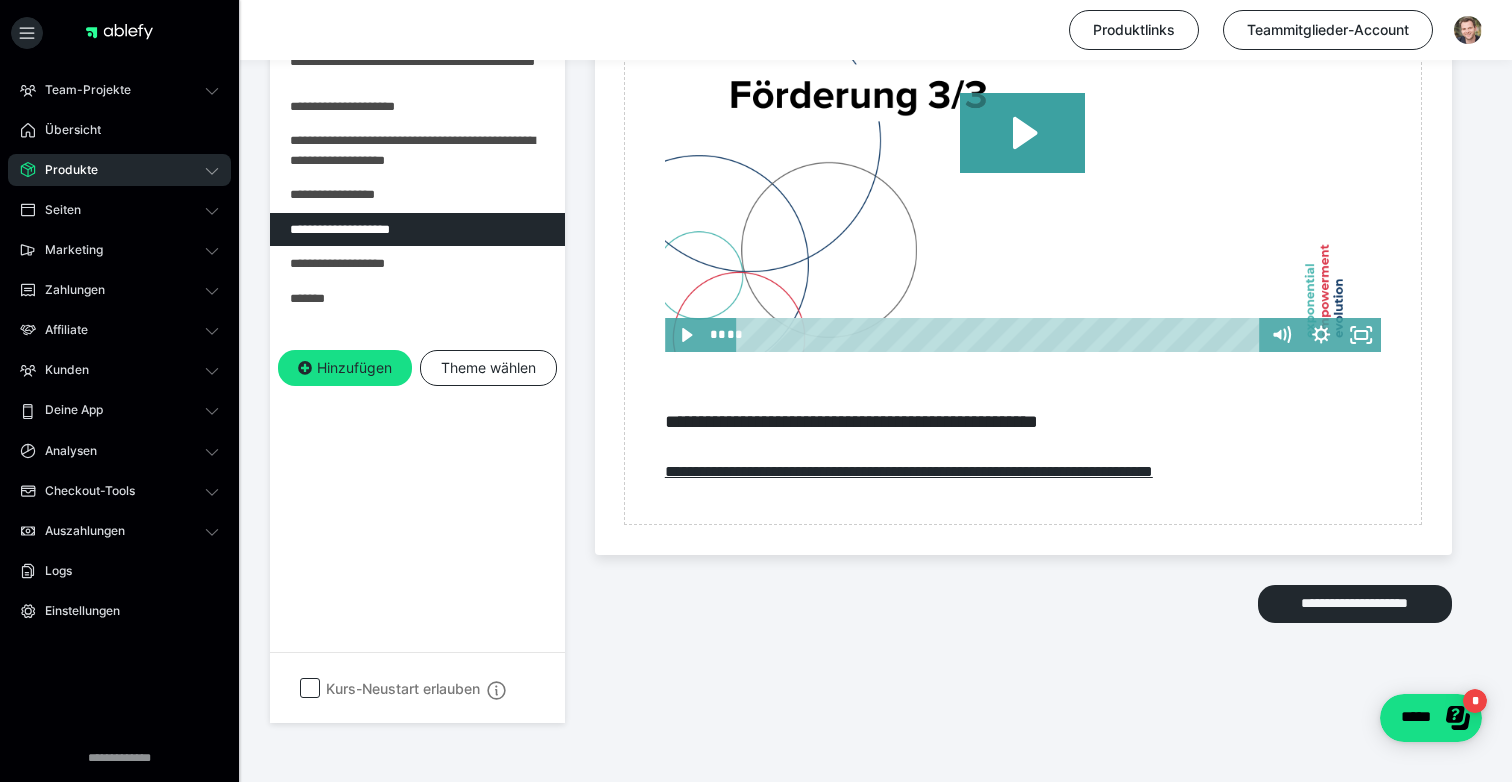 click on "Produkte" at bounding box center (64, 170) 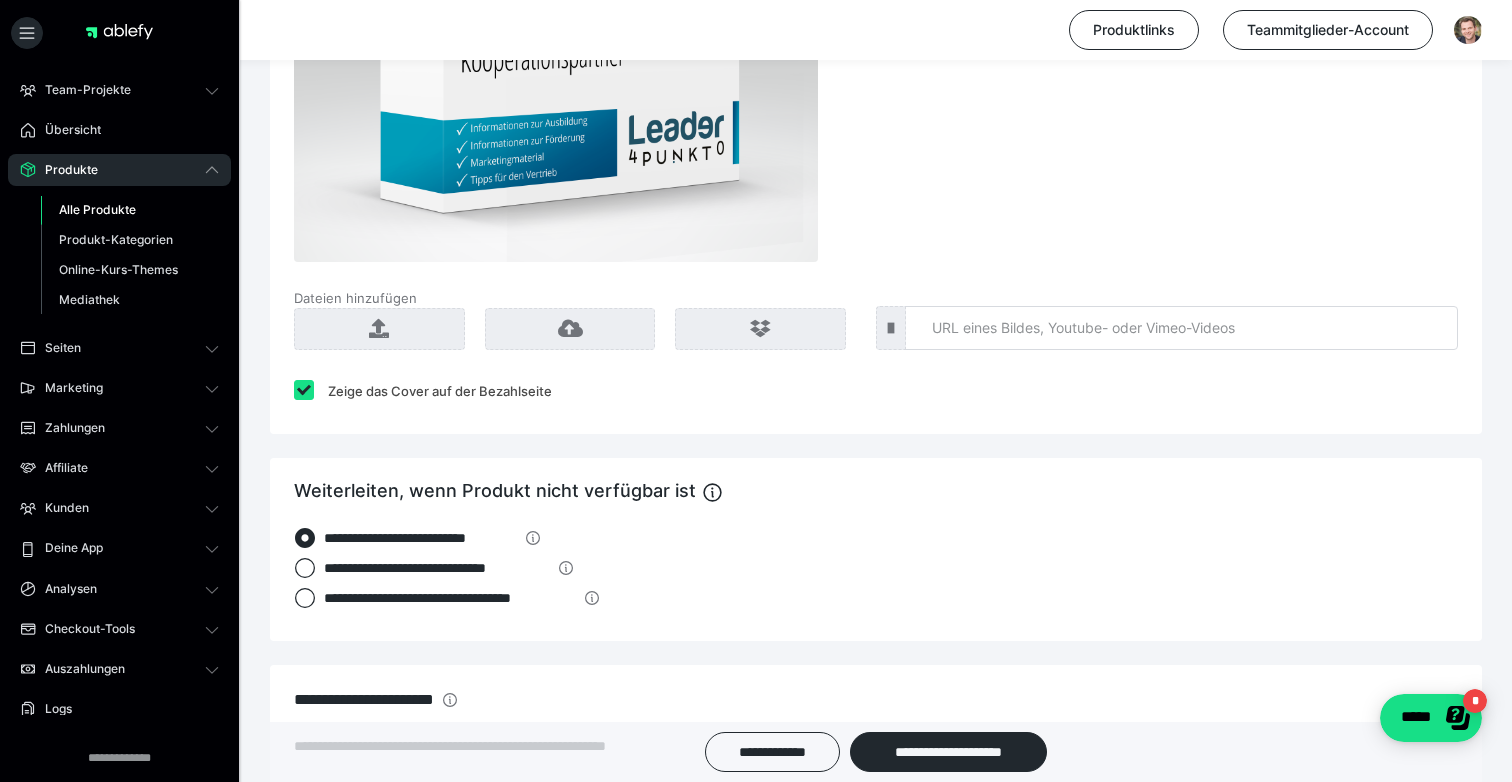 scroll, scrollTop: 2649, scrollLeft: 0, axis: vertical 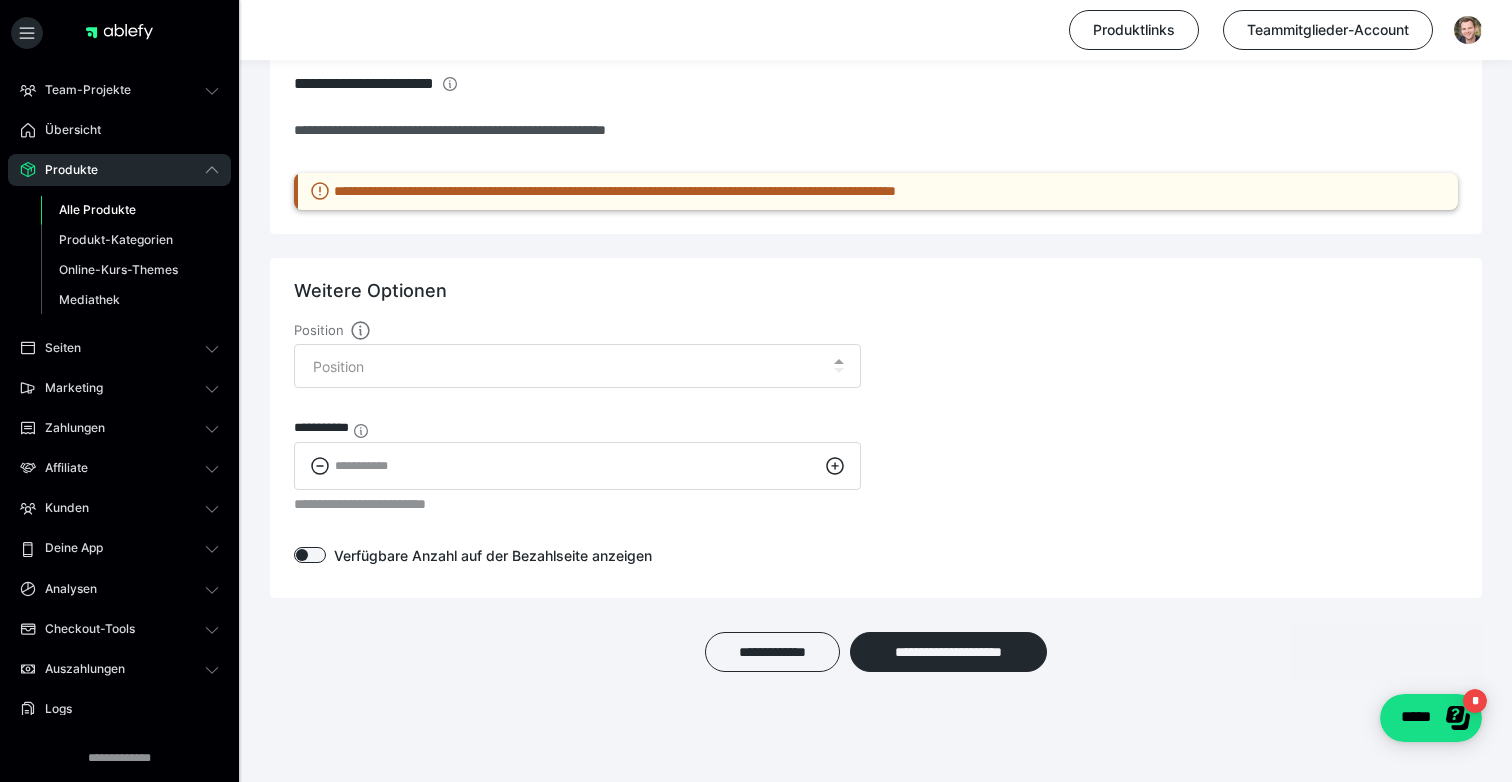click on "Alle Produkte" at bounding box center [97, 209] 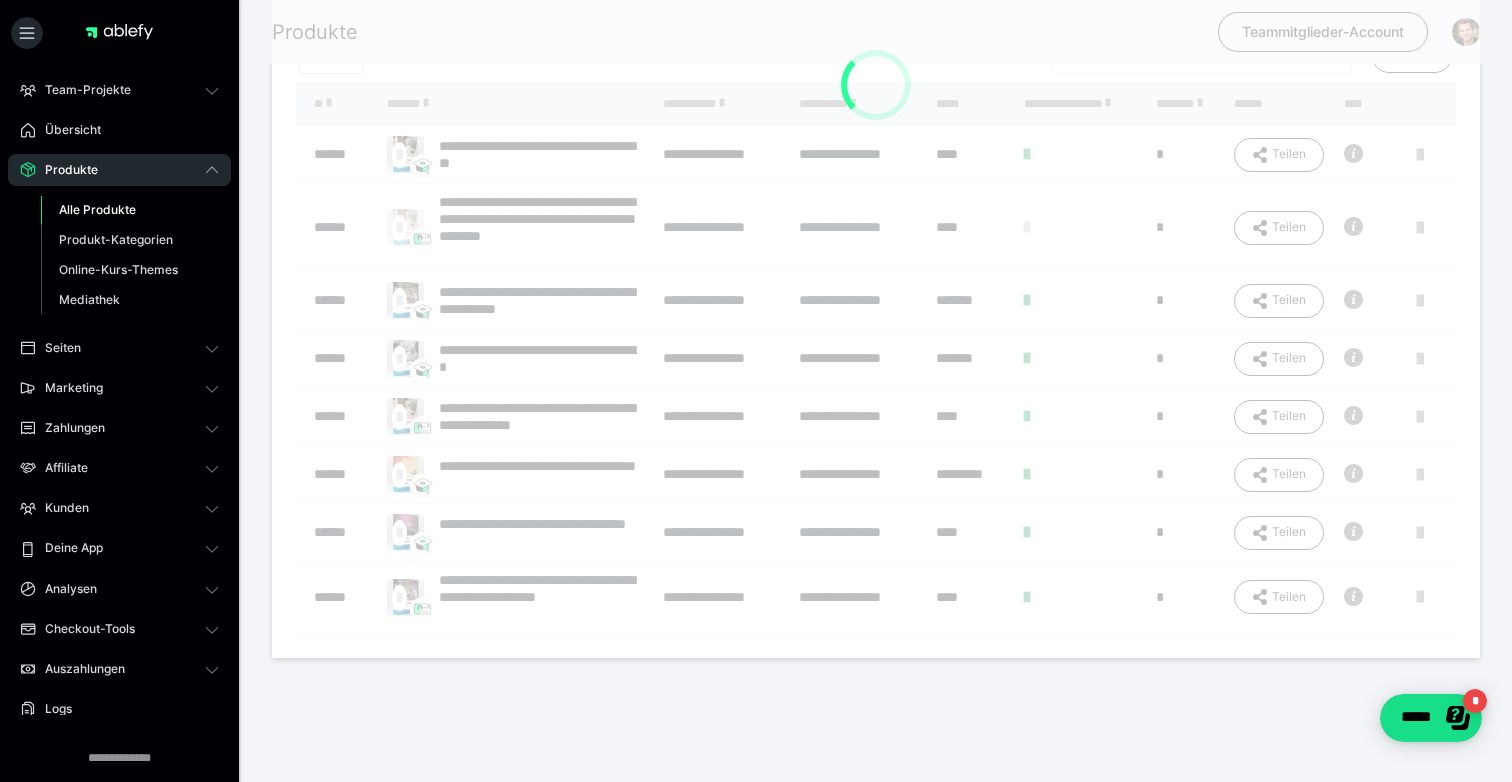 scroll, scrollTop: 0, scrollLeft: 0, axis: both 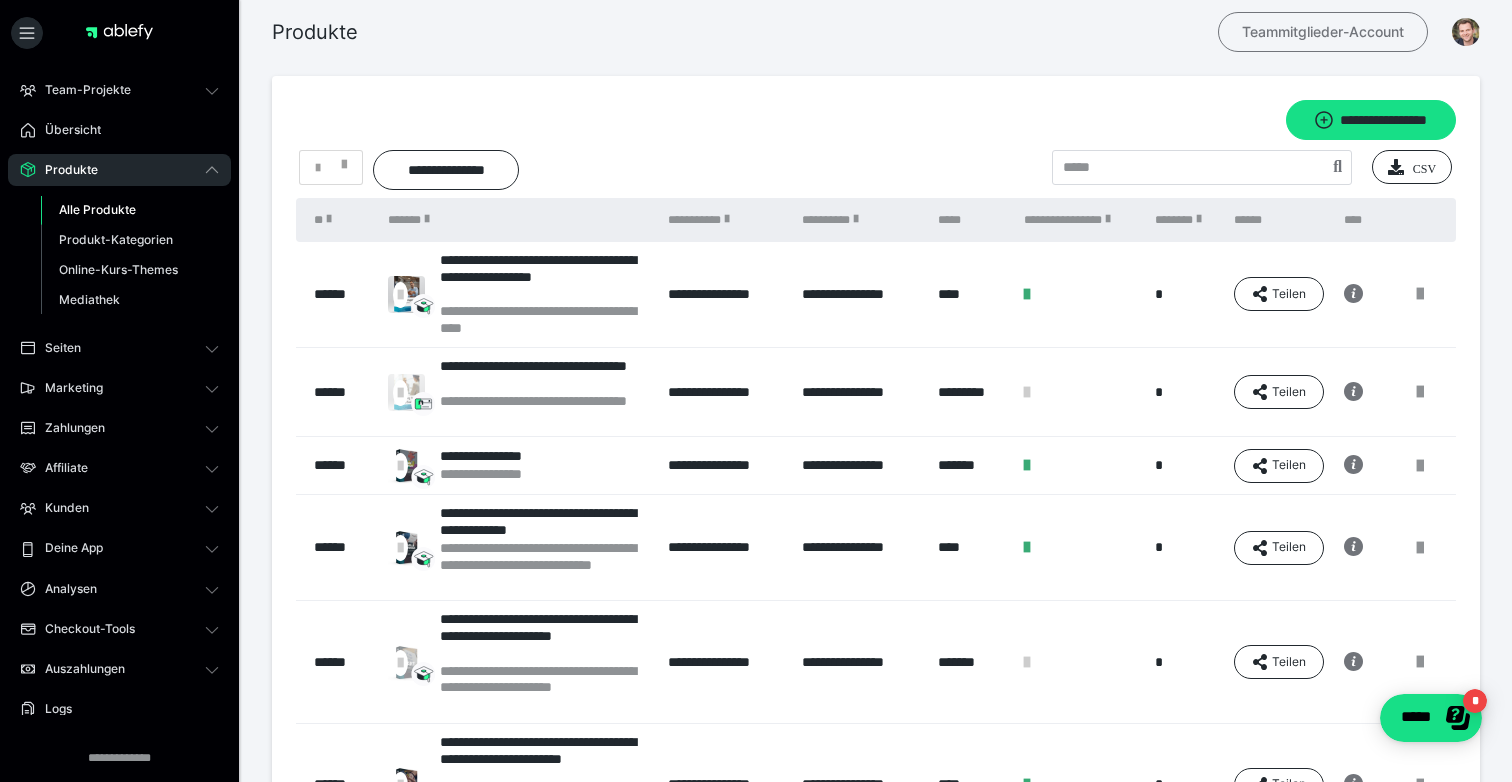 click on "Teammitglieder-Account" at bounding box center [1323, 32] 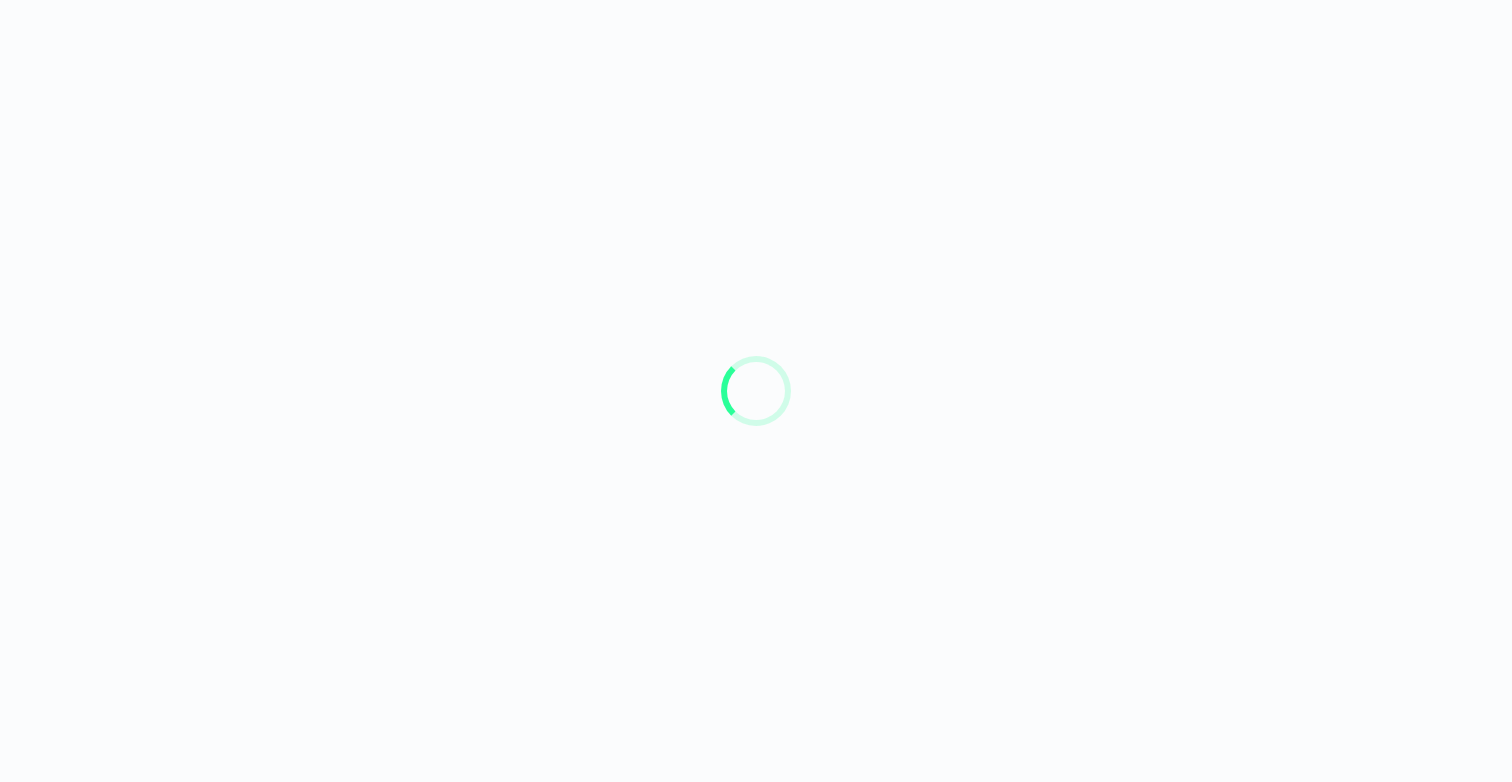 scroll, scrollTop: 0, scrollLeft: 0, axis: both 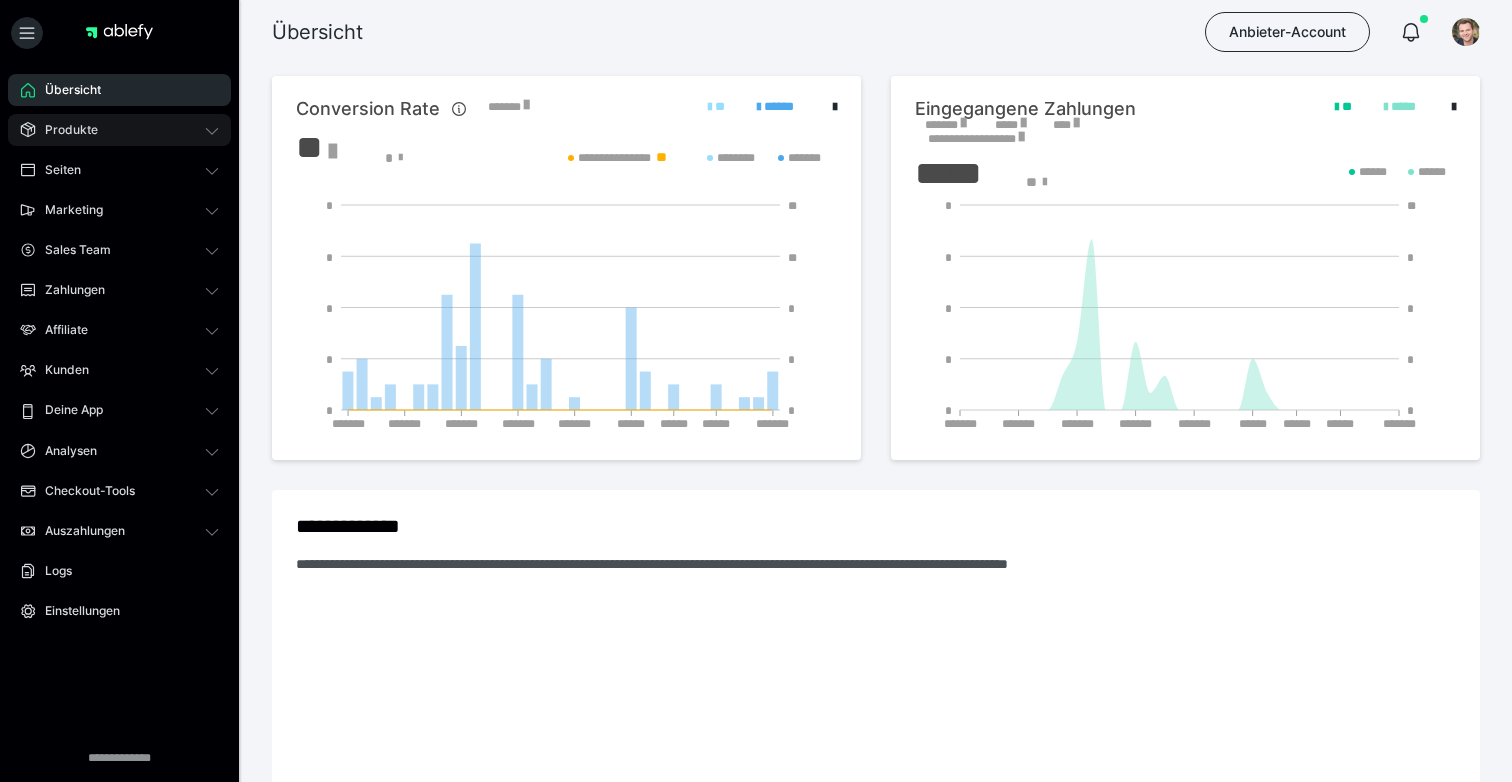 click on "Produkte" at bounding box center [119, 130] 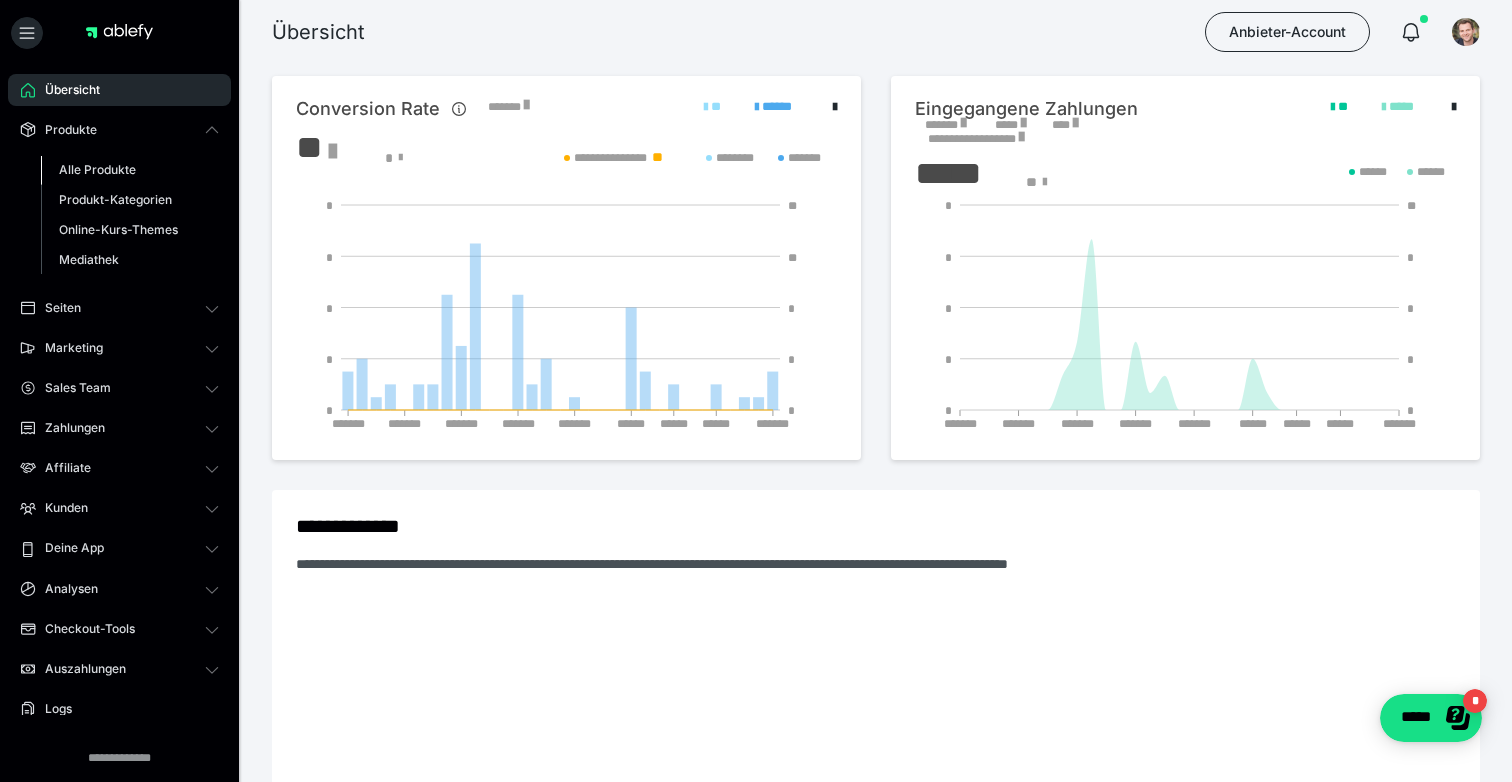 click on "Alle Produkte" at bounding box center [97, 169] 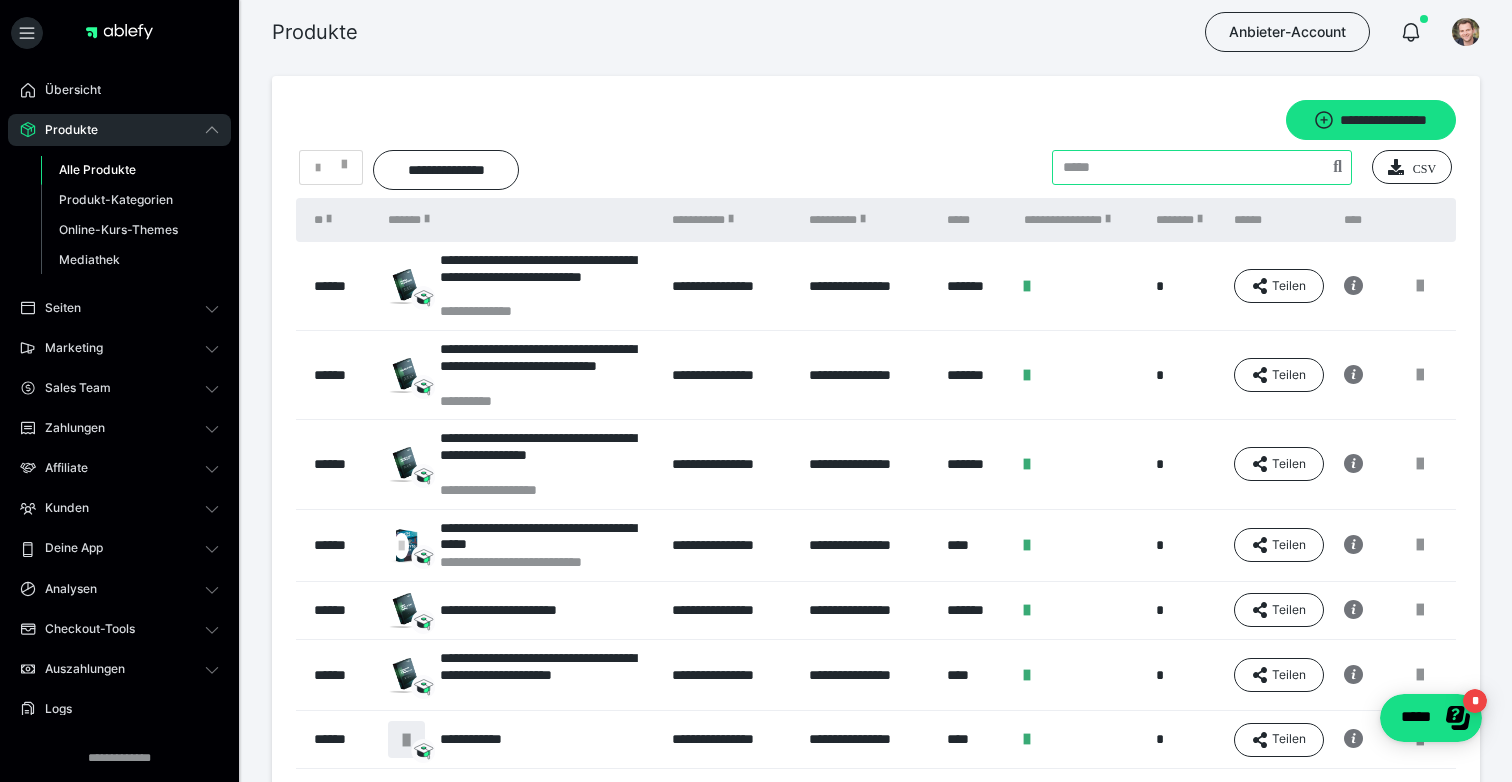 click at bounding box center [1202, 167] 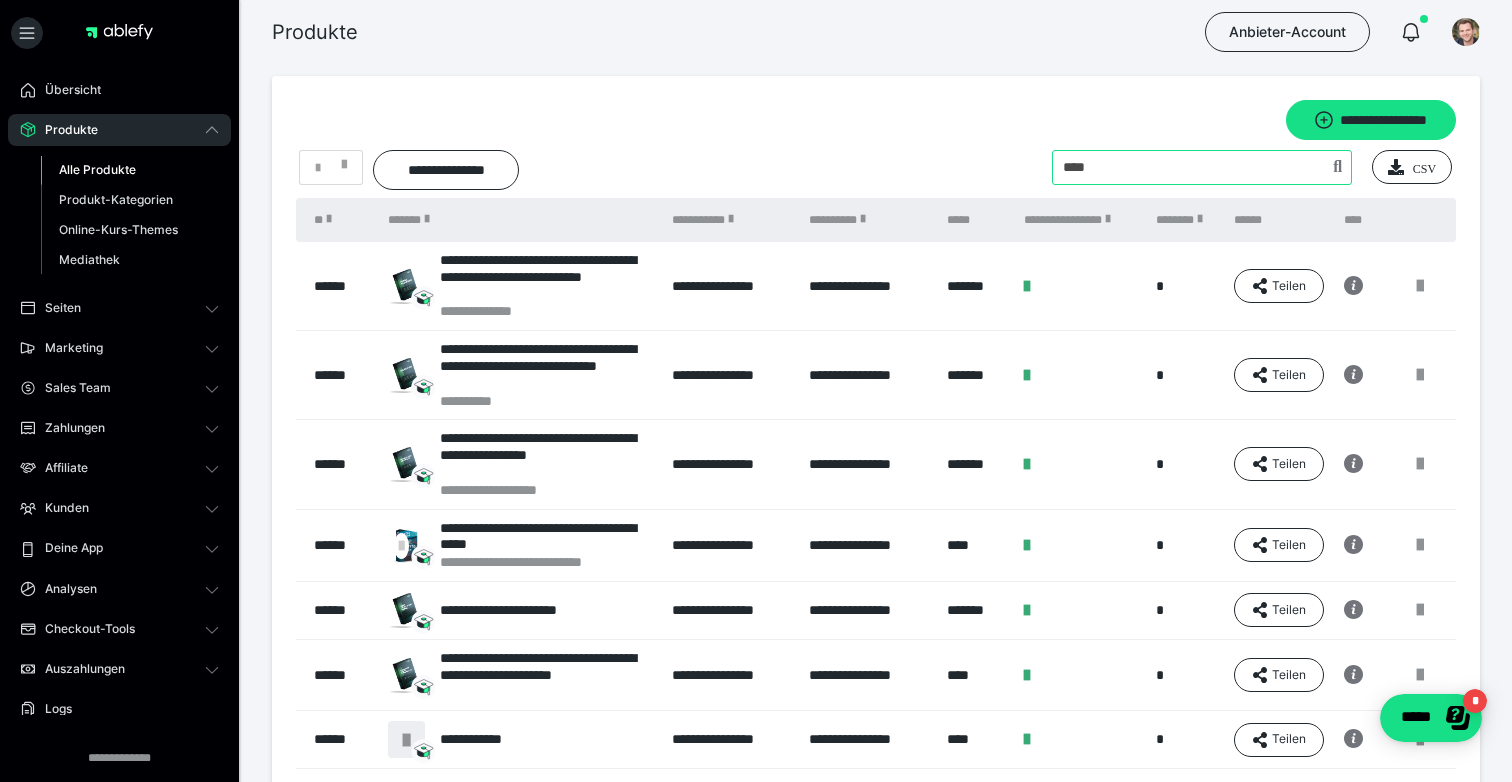 type on "****" 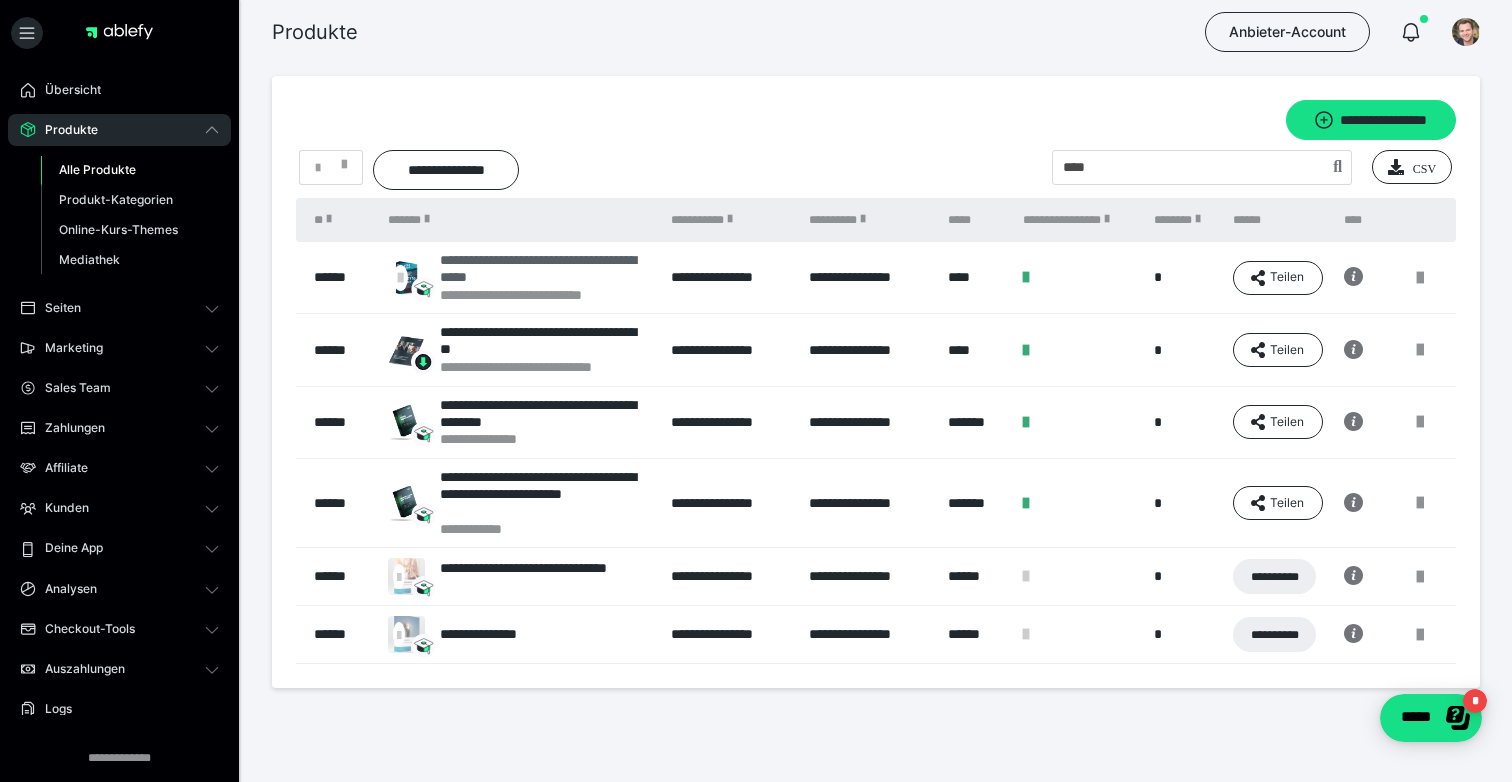 click on "**********" at bounding box center (546, 269) 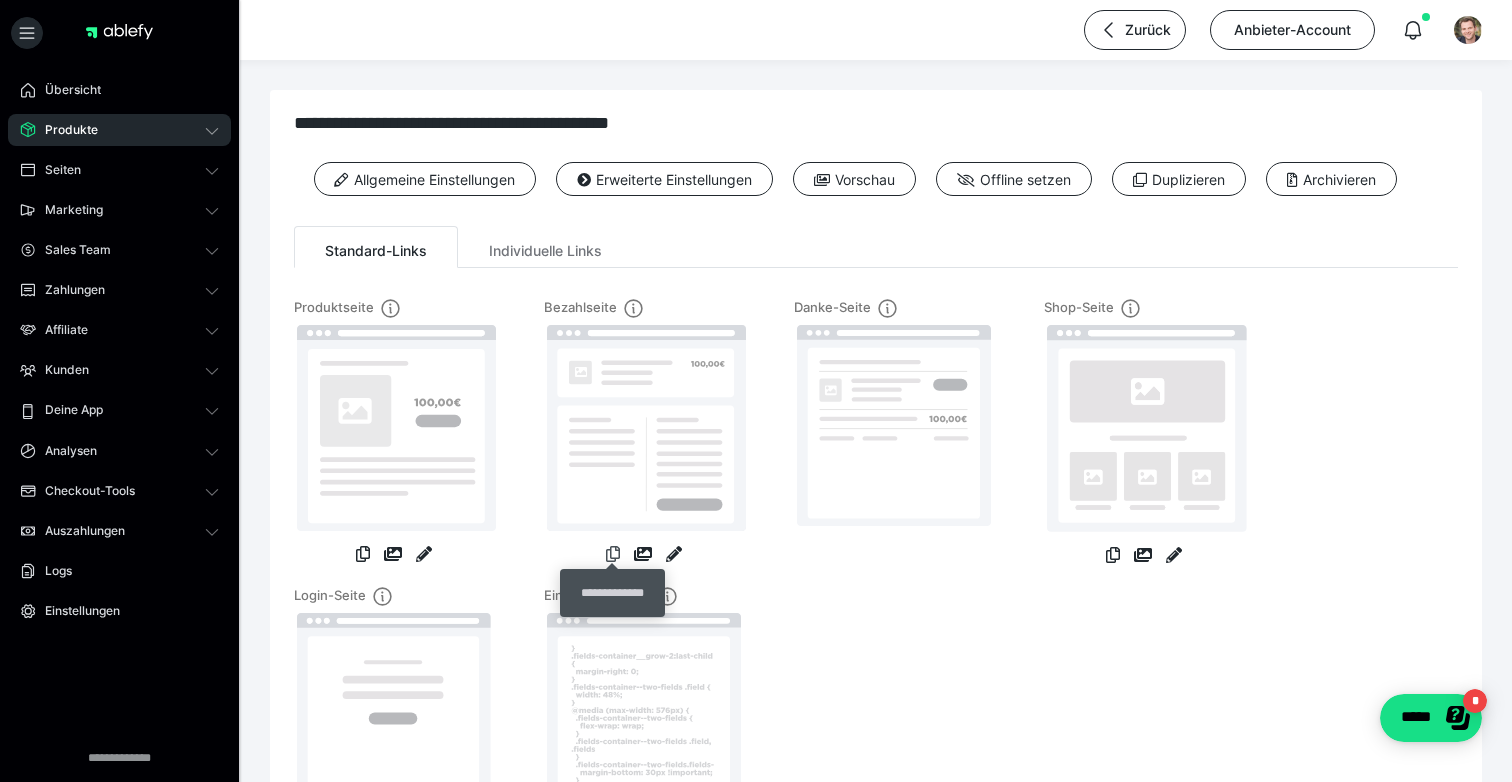 click at bounding box center [613, 554] 